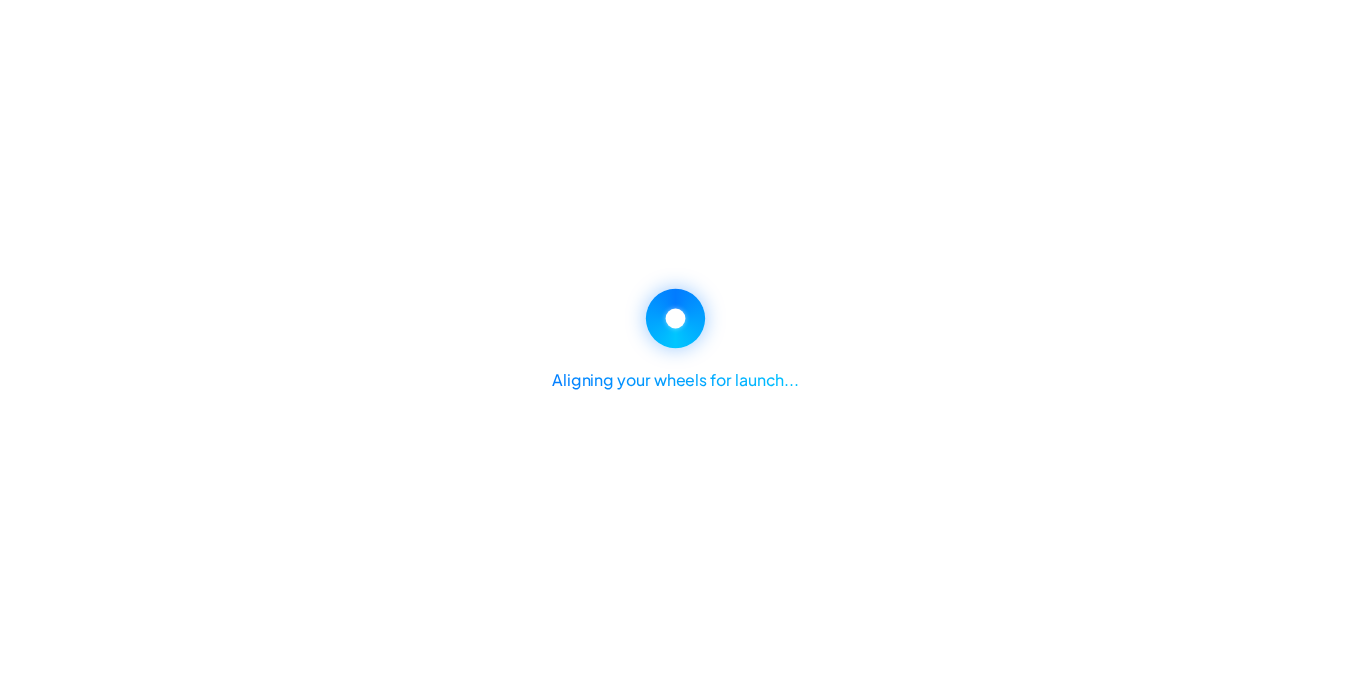 scroll, scrollTop: 0, scrollLeft: 0, axis: both 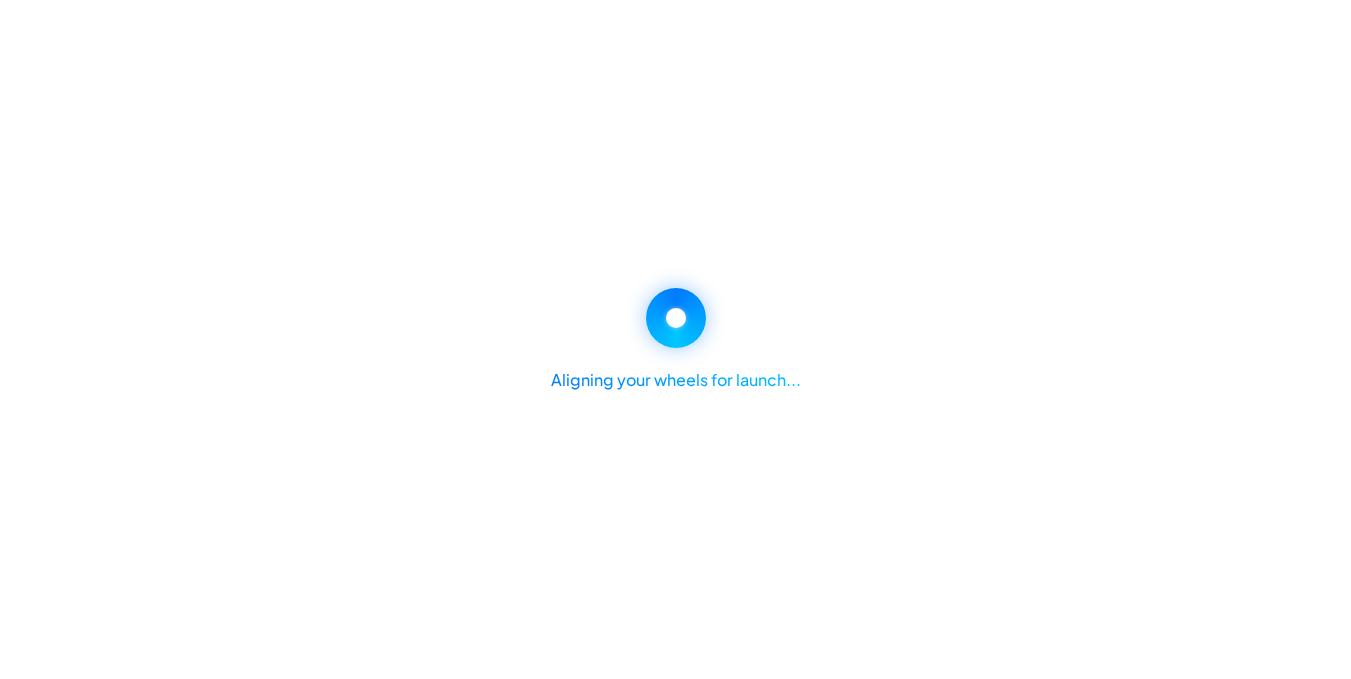 select on "********" 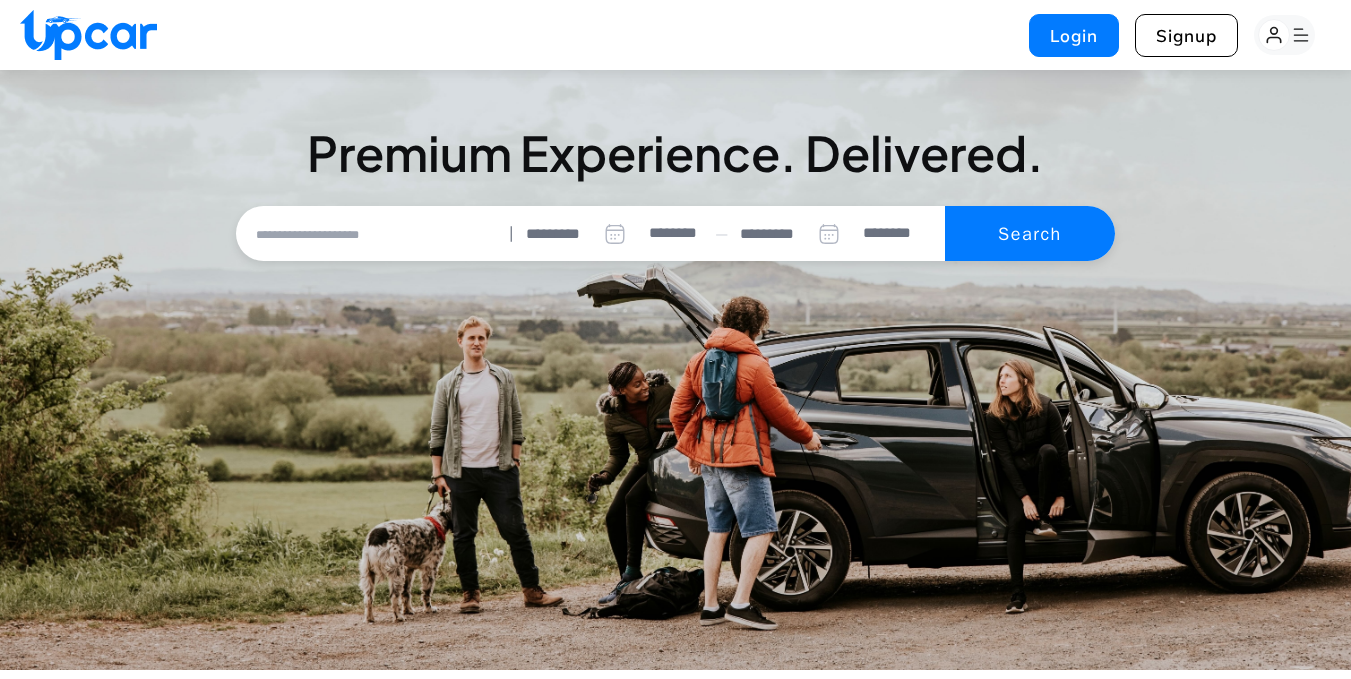 scroll, scrollTop: 2858, scrollLeft: 0, axis: vertical 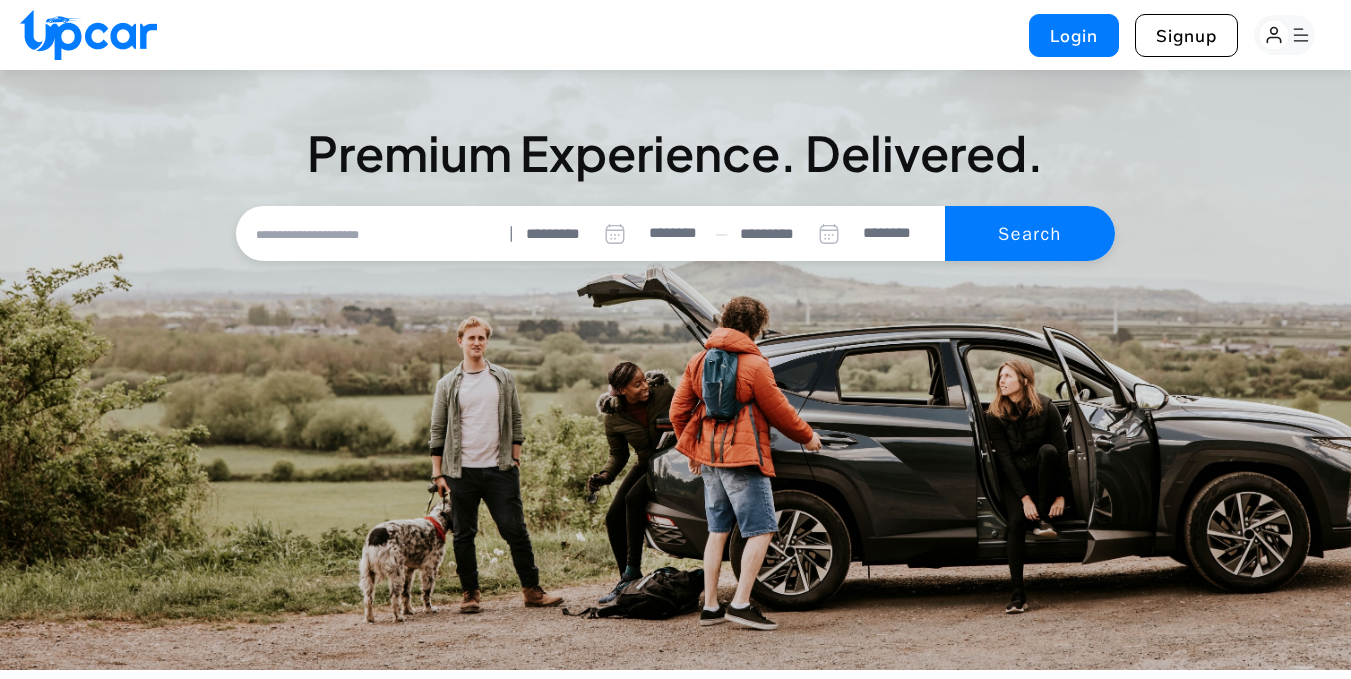 select on "********" 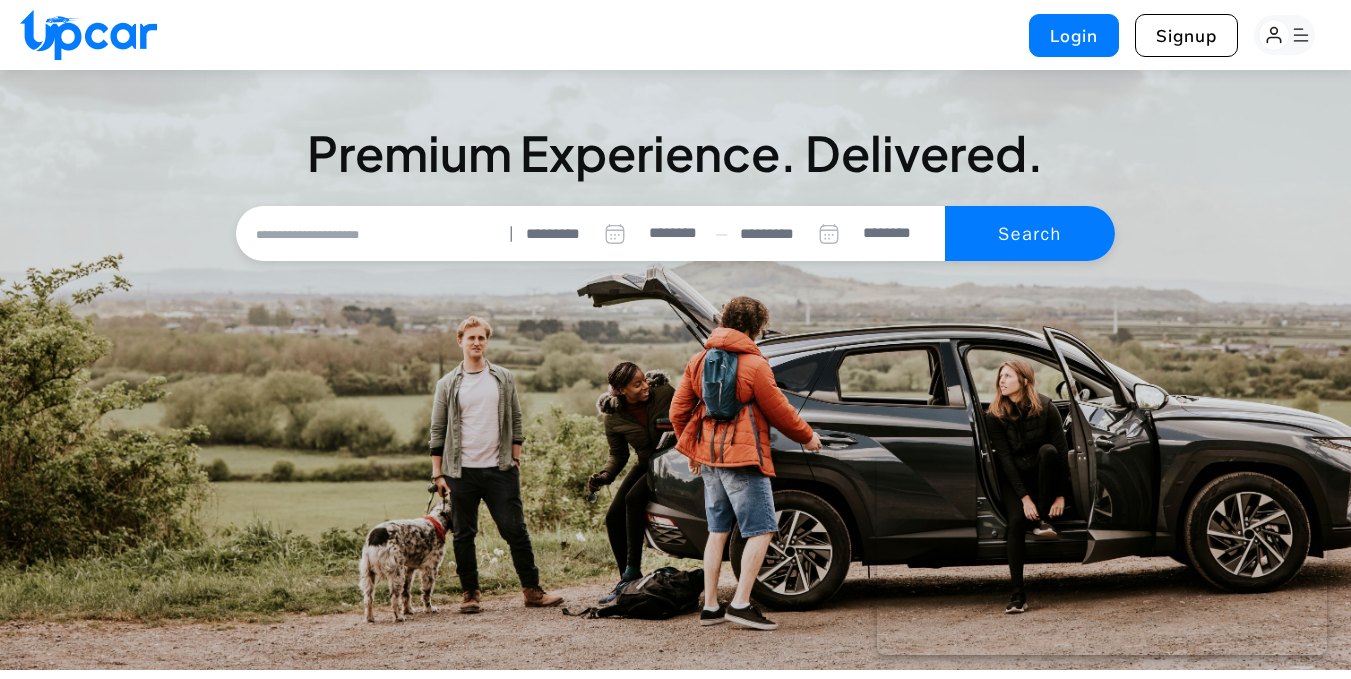 scroll, scrollTop: 0, scrollLeft: 0, axis: both 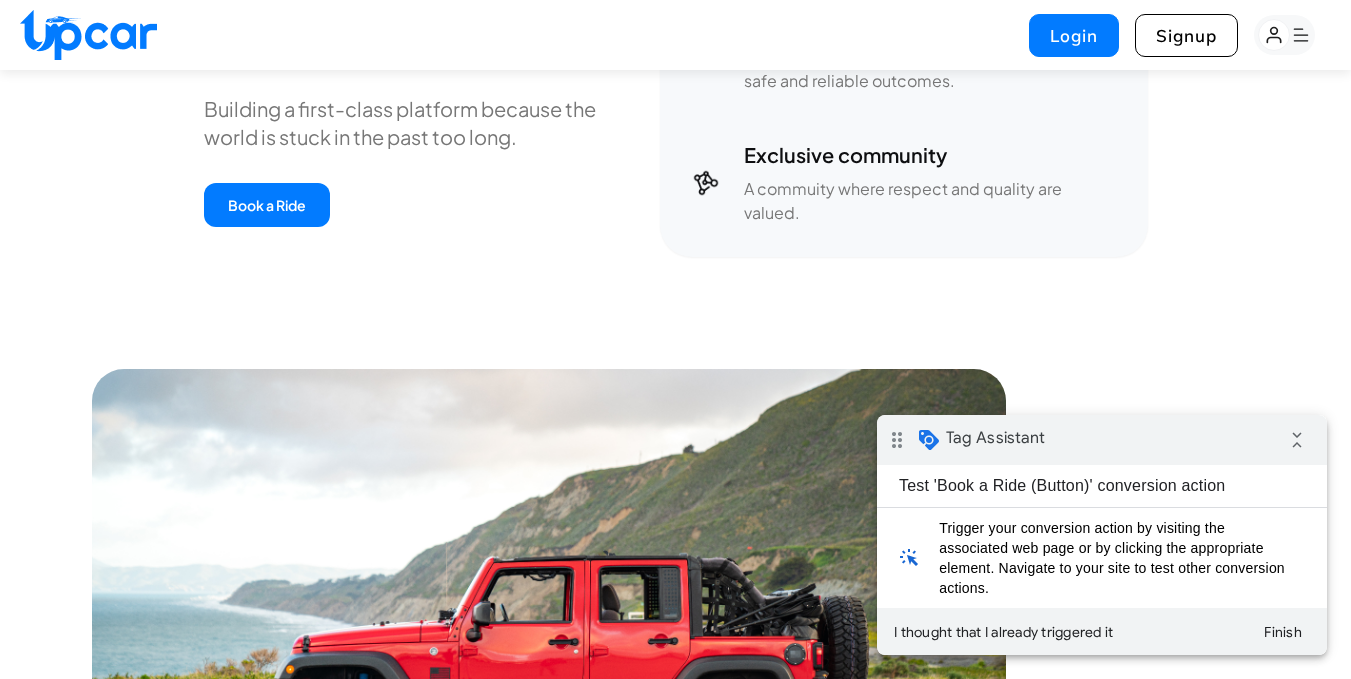 drag, startPoint x: 1355, startPoint y: 49, endPoint x: 1362, endPoint y: 294, distance: 245.09998 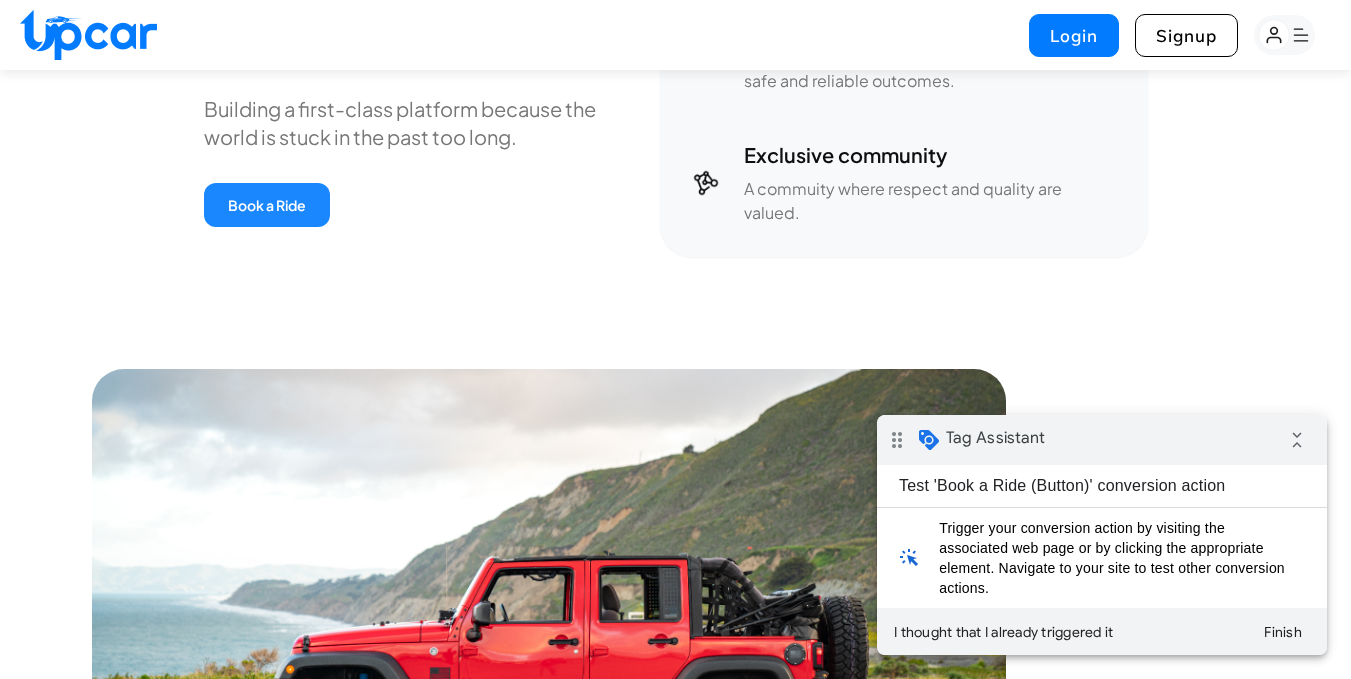 click on "Book a Ride" at bounding box center (267, 205) 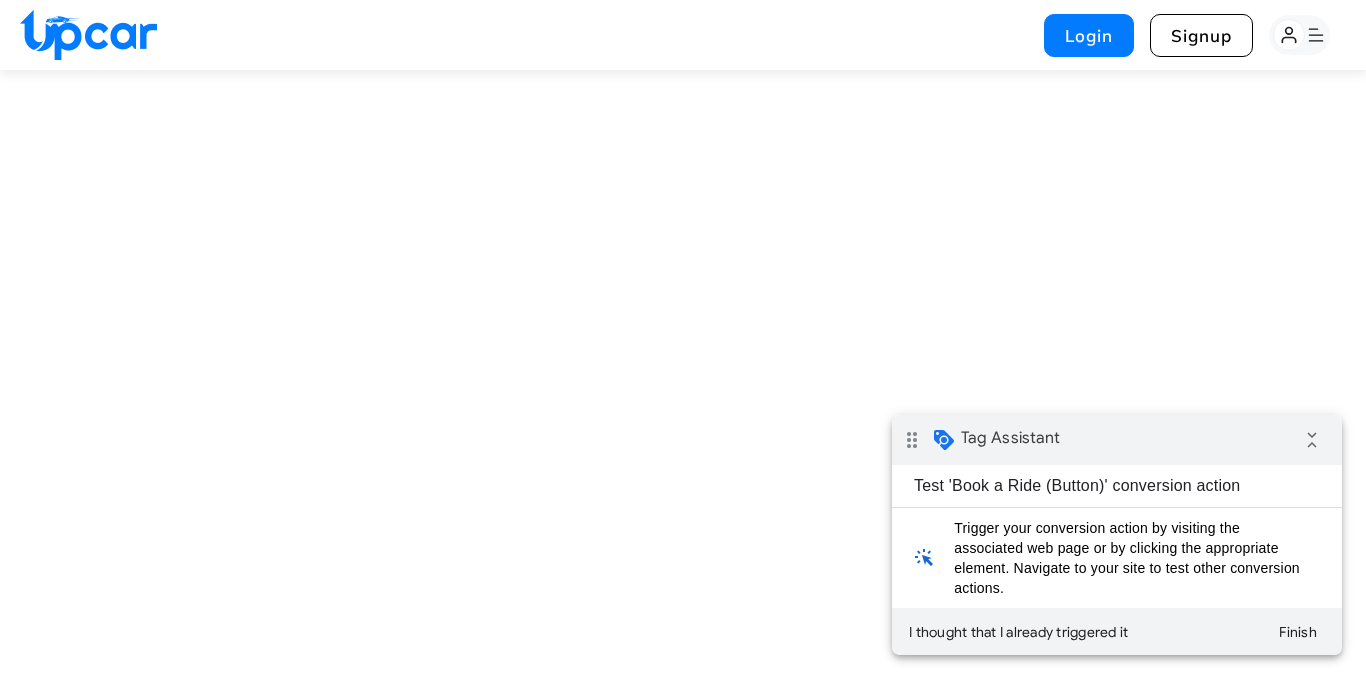select on "********" 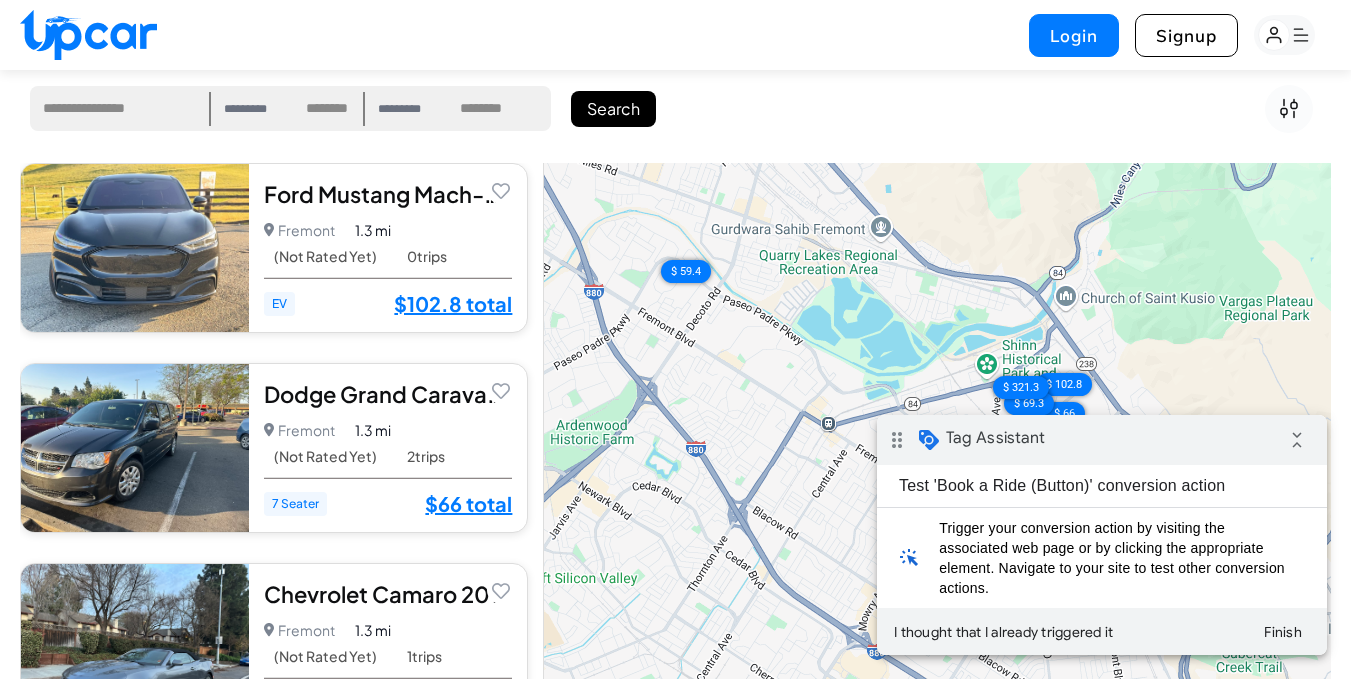 scroll, scrollTop: 163, scrollLeft: 0, axis: vertical 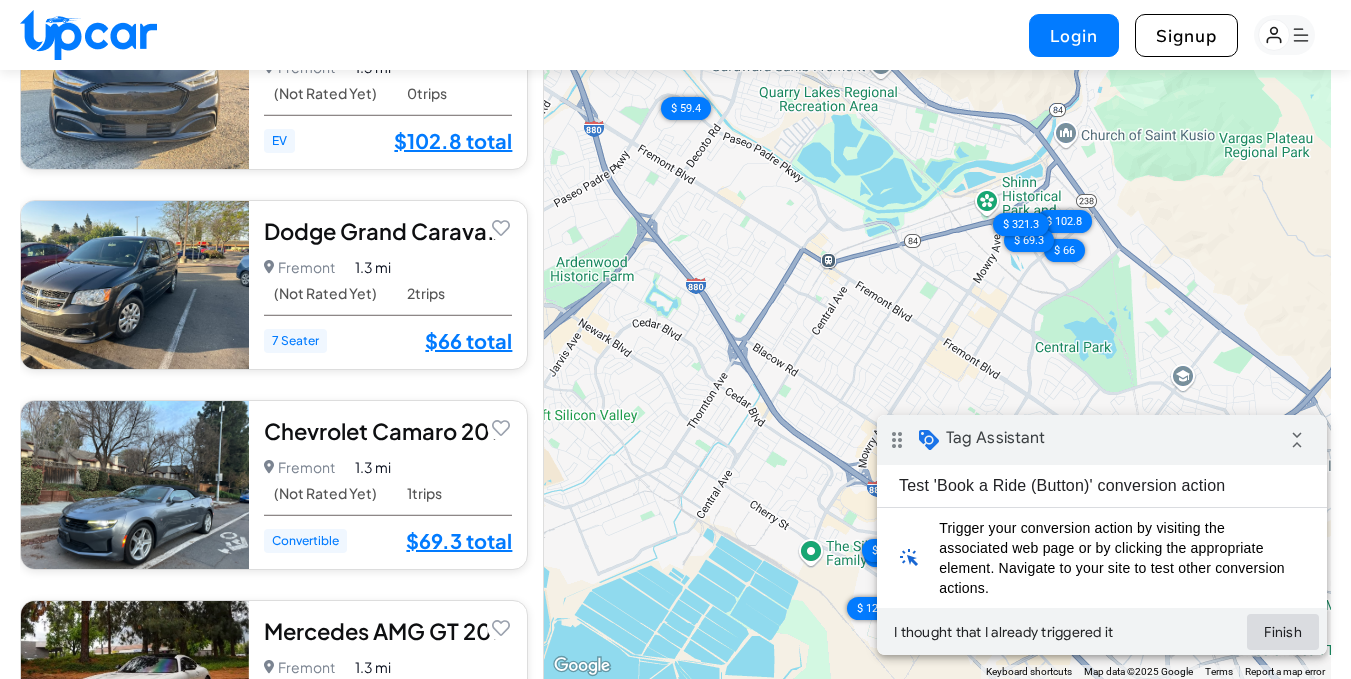 click on "Finish" at bounding box center [1283, 632] 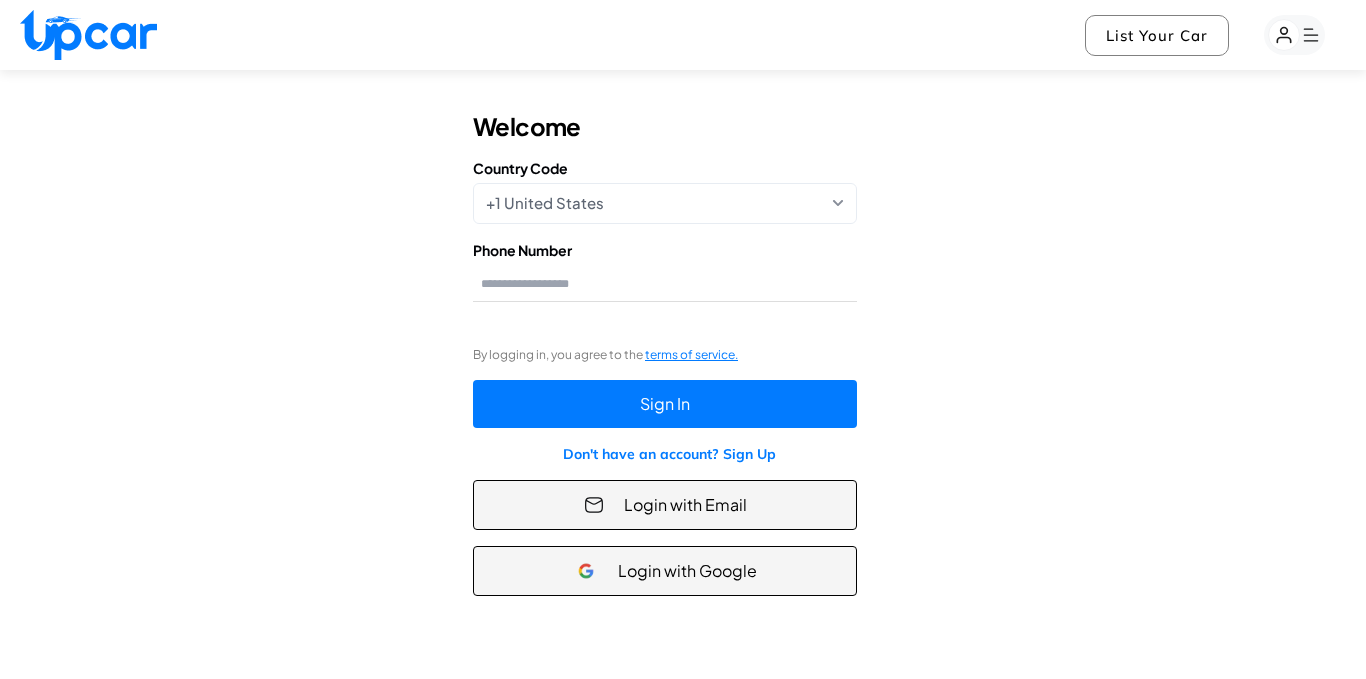 scroll, scrollTop: 0, scrollLeft: 0, axis: both 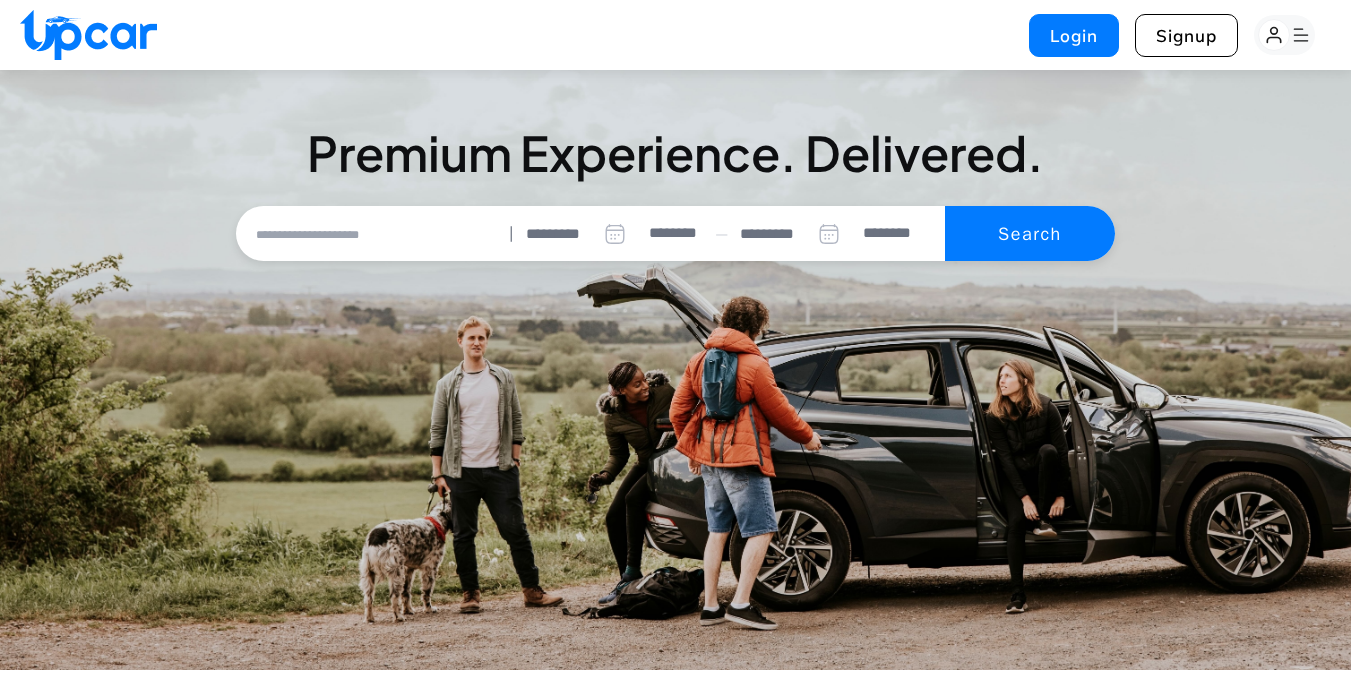 select on "********" 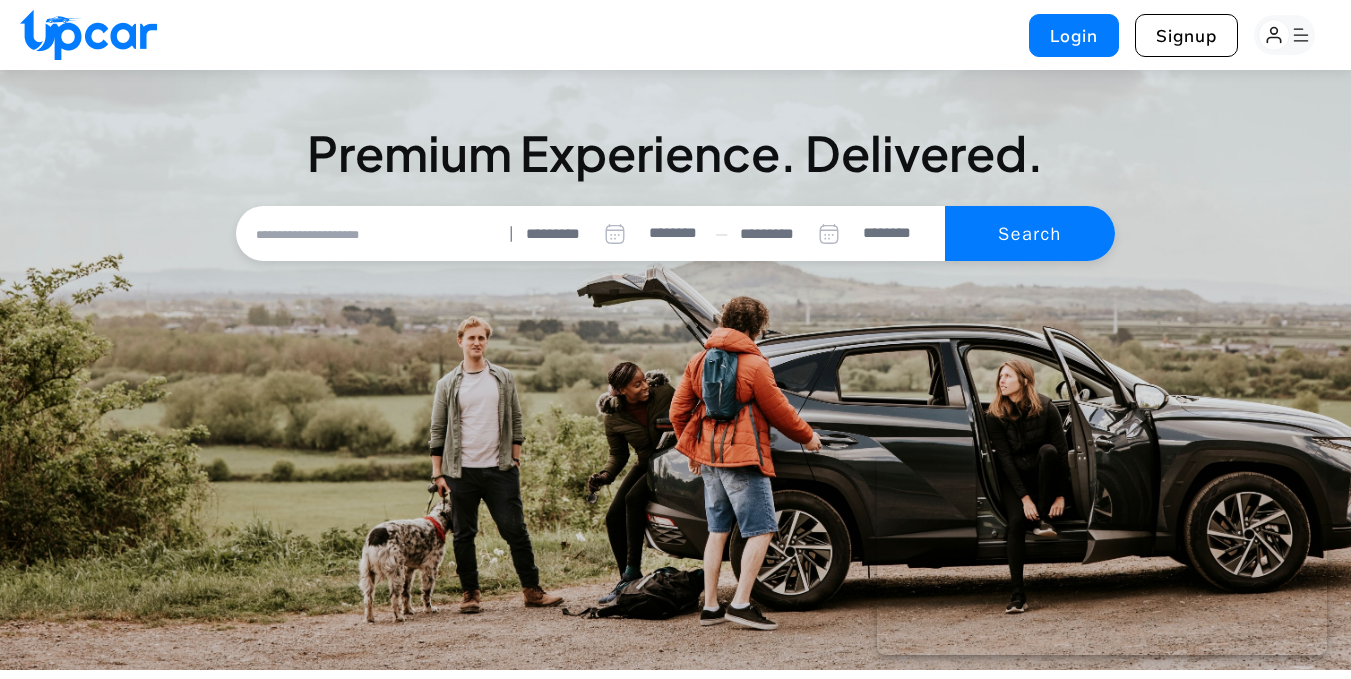 scroll, scrollTop: 0, scrollLeft: 0, axis: both 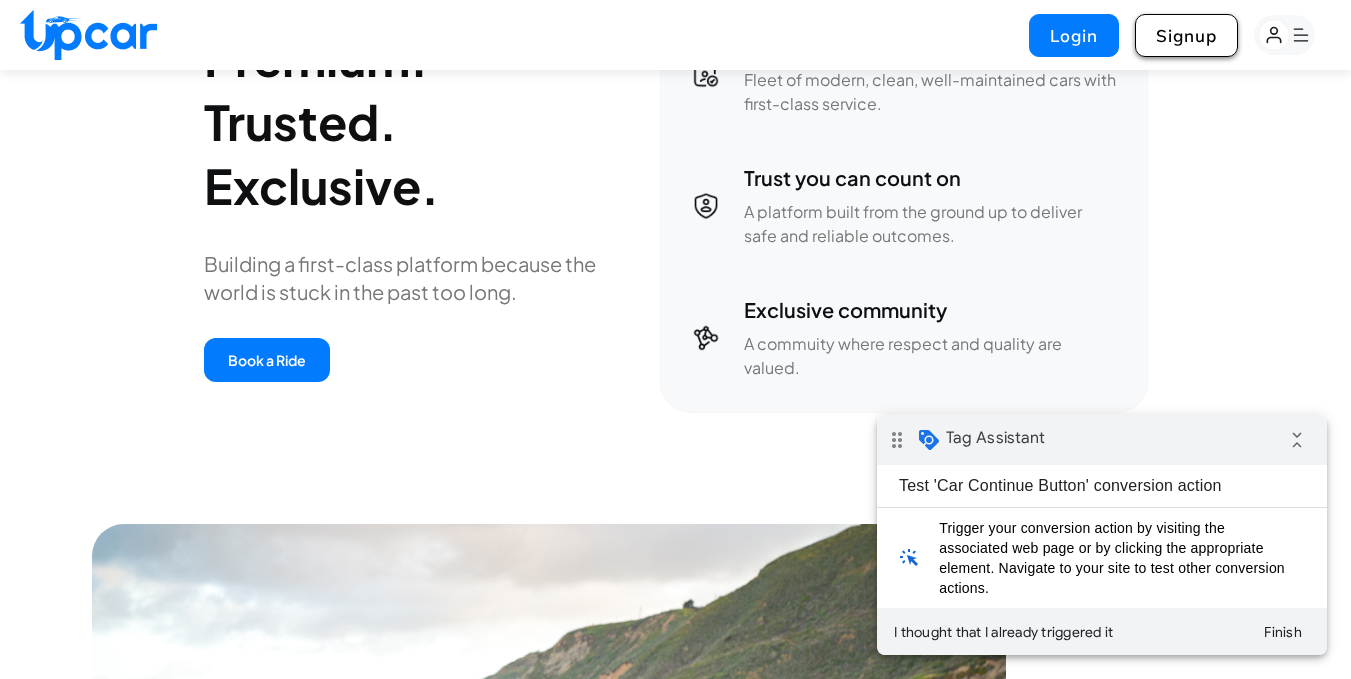 click on "Signup" at bounding box center (1186, 35) 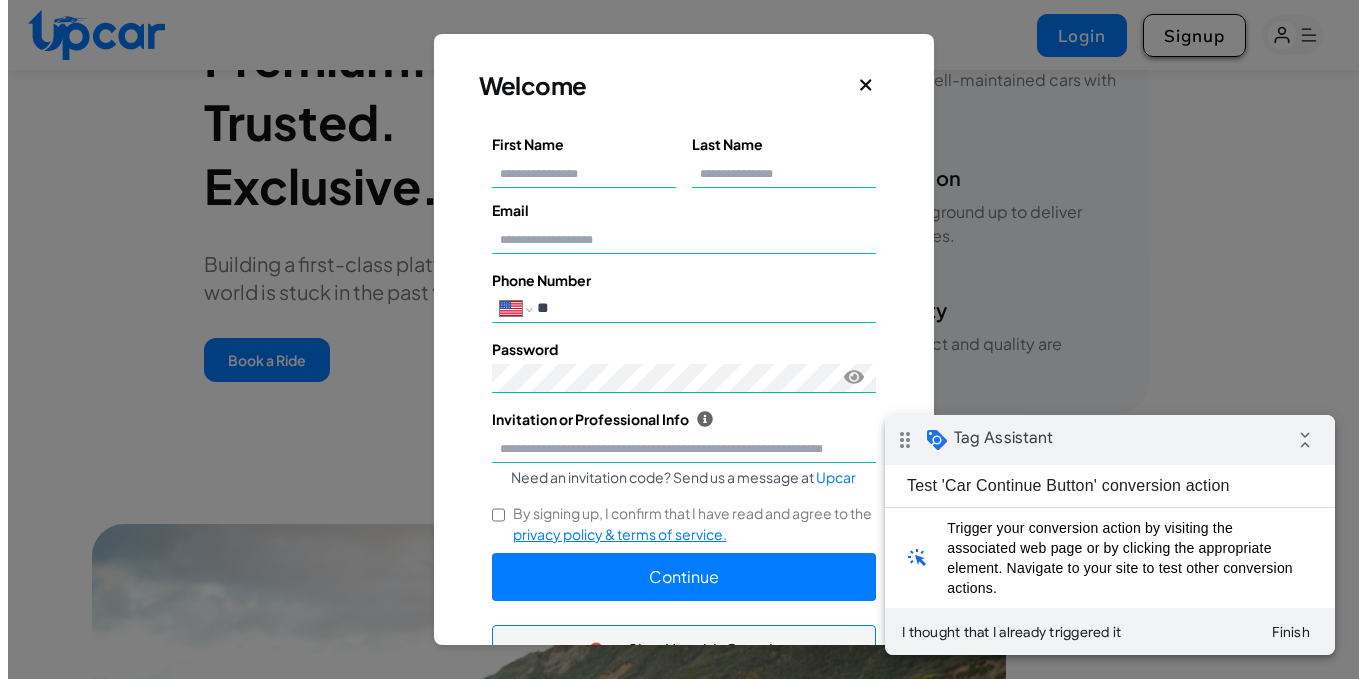 scroll, scrollTop: 0, scrollLeft: 0, axis: both 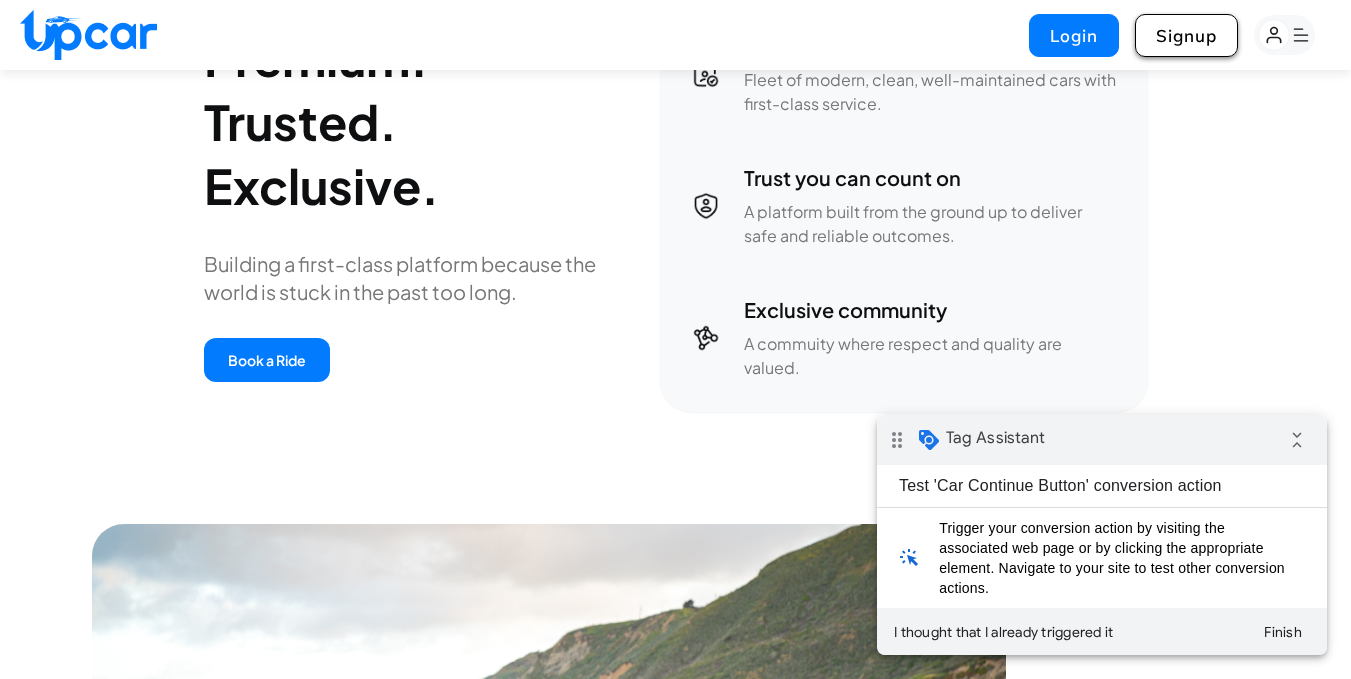 click on "Signup" at bounding box center [1186, 35] 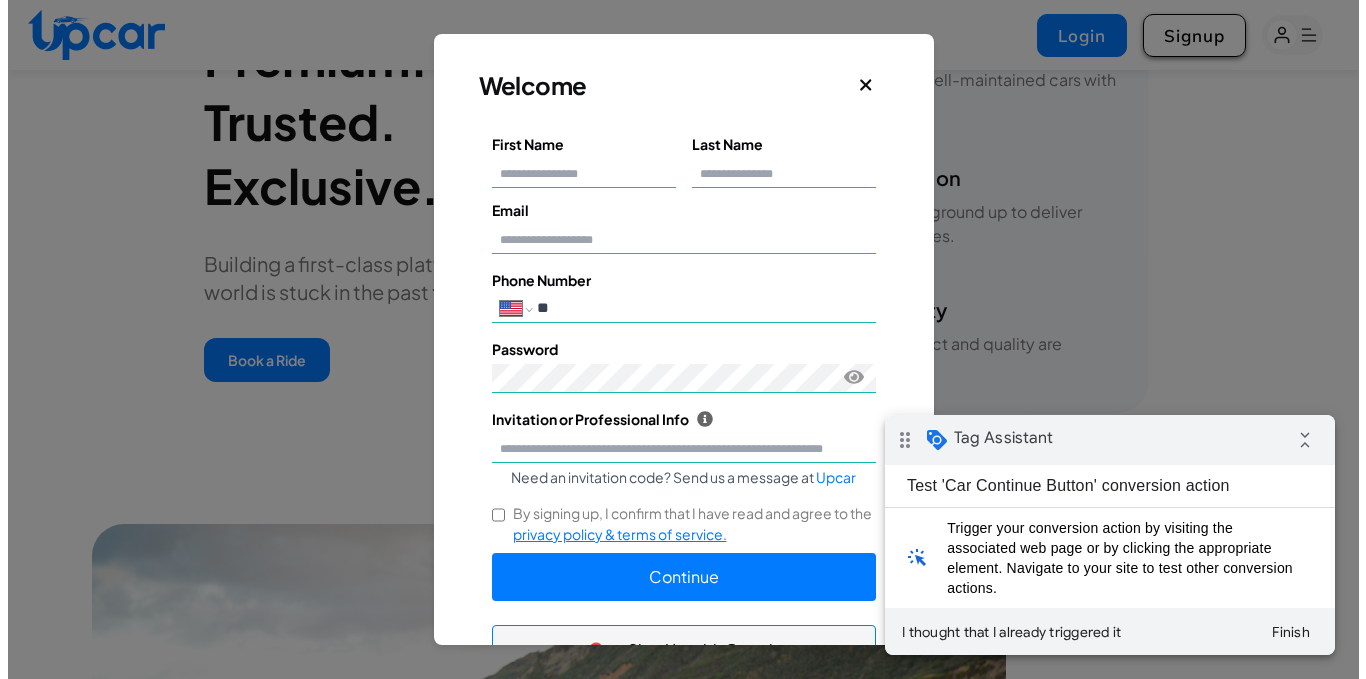 scroll, scrollTop: 0, scrollLeft: 0, axis: both 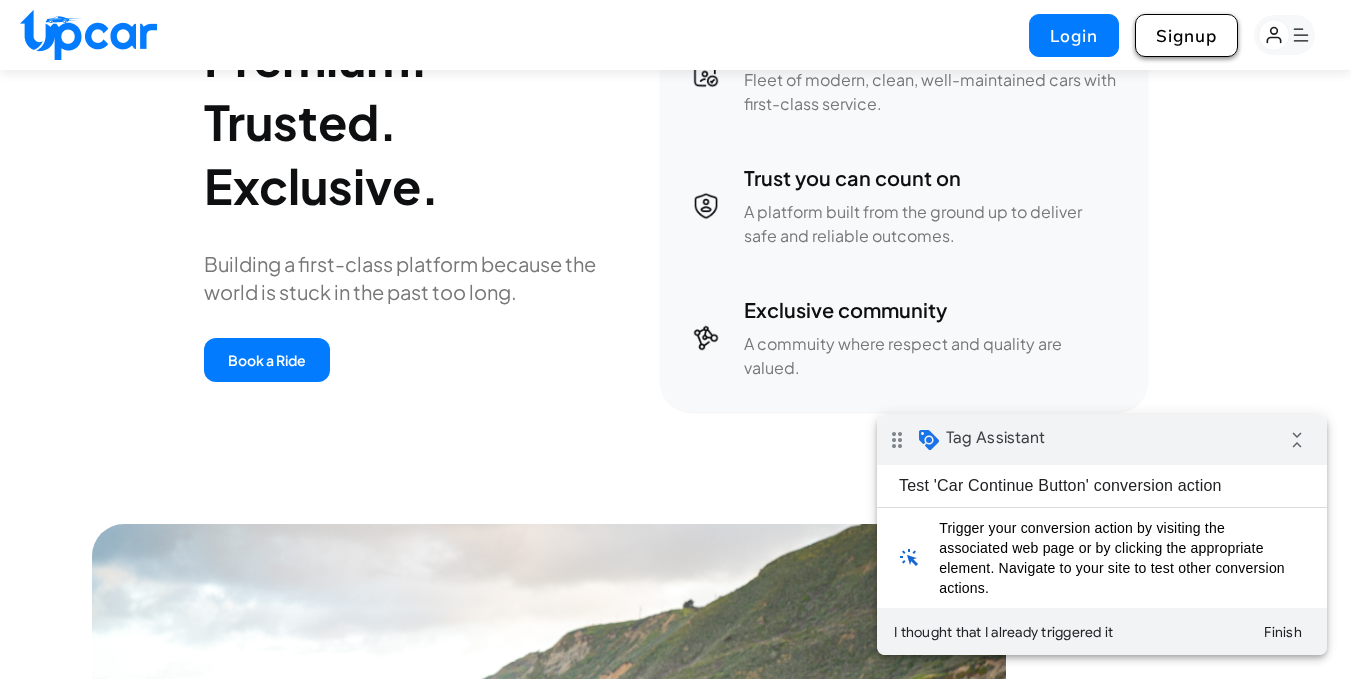 click on "Signup" at bounding box center [1186, 35] 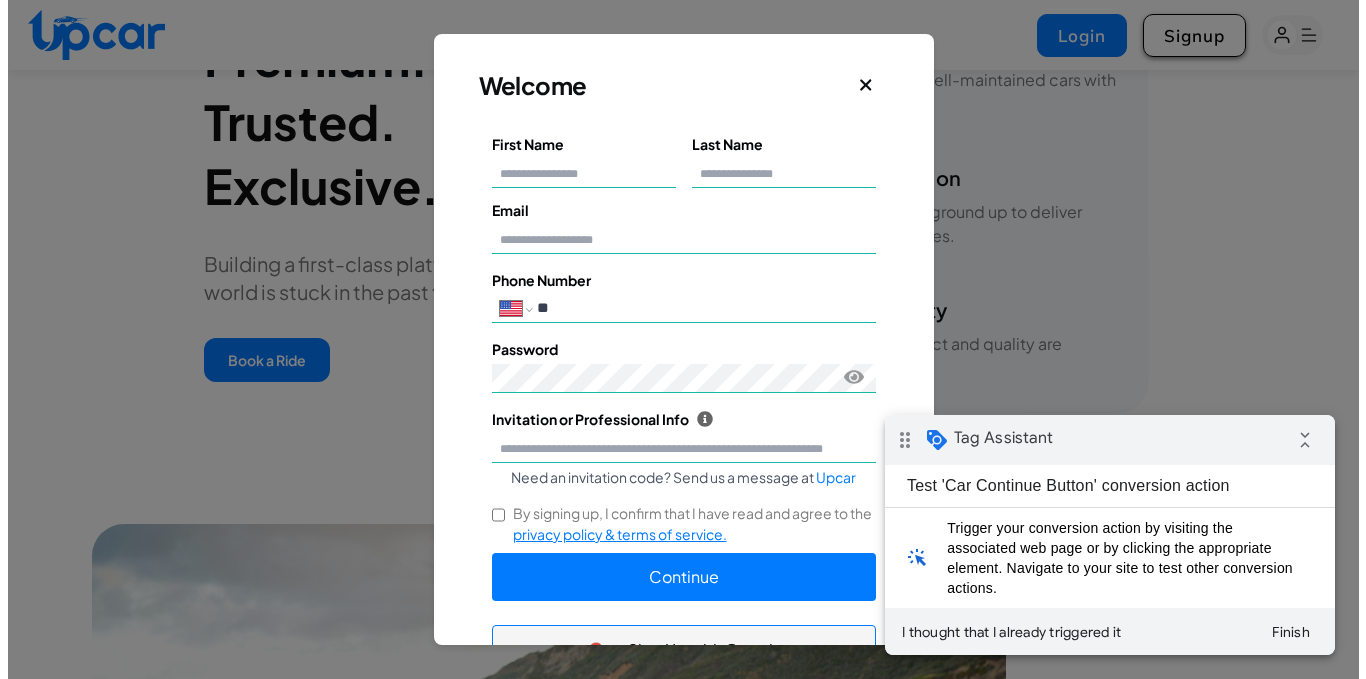 scroll, scrollTop: 0, scrollLeft: 0, axis: both 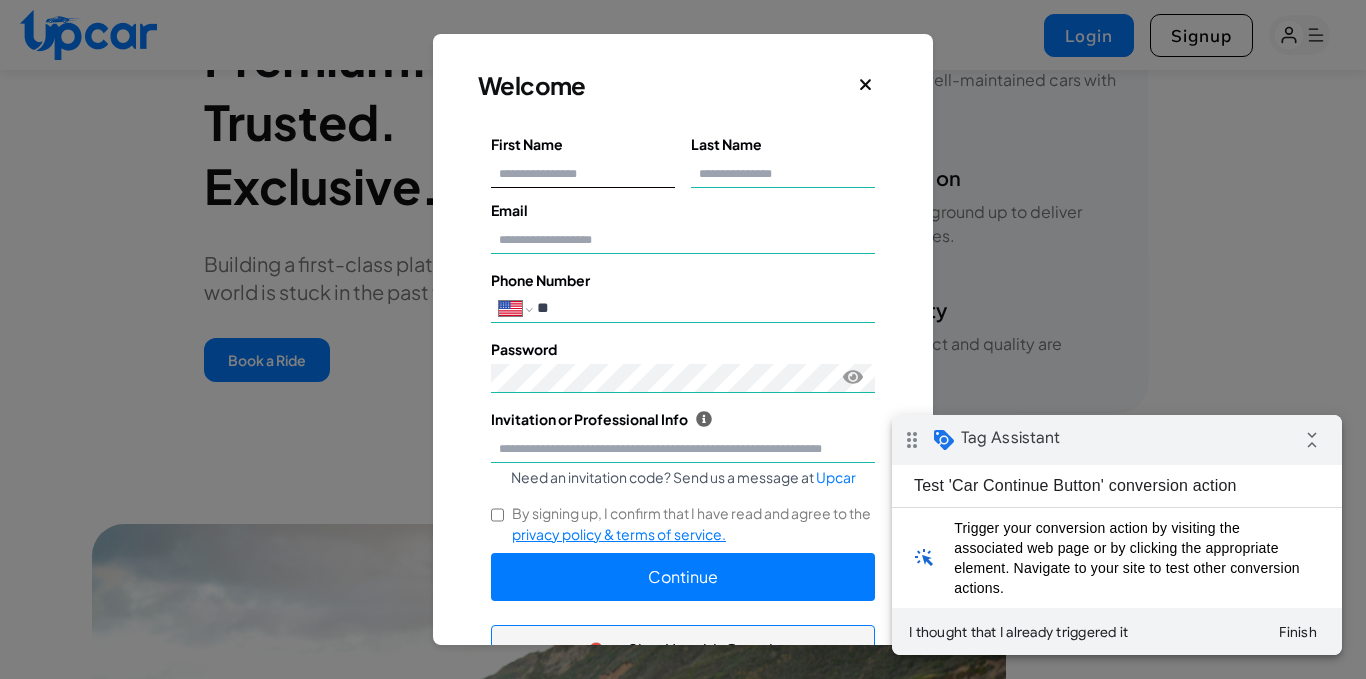 click on "First Name" at bounding box center (583, 173) 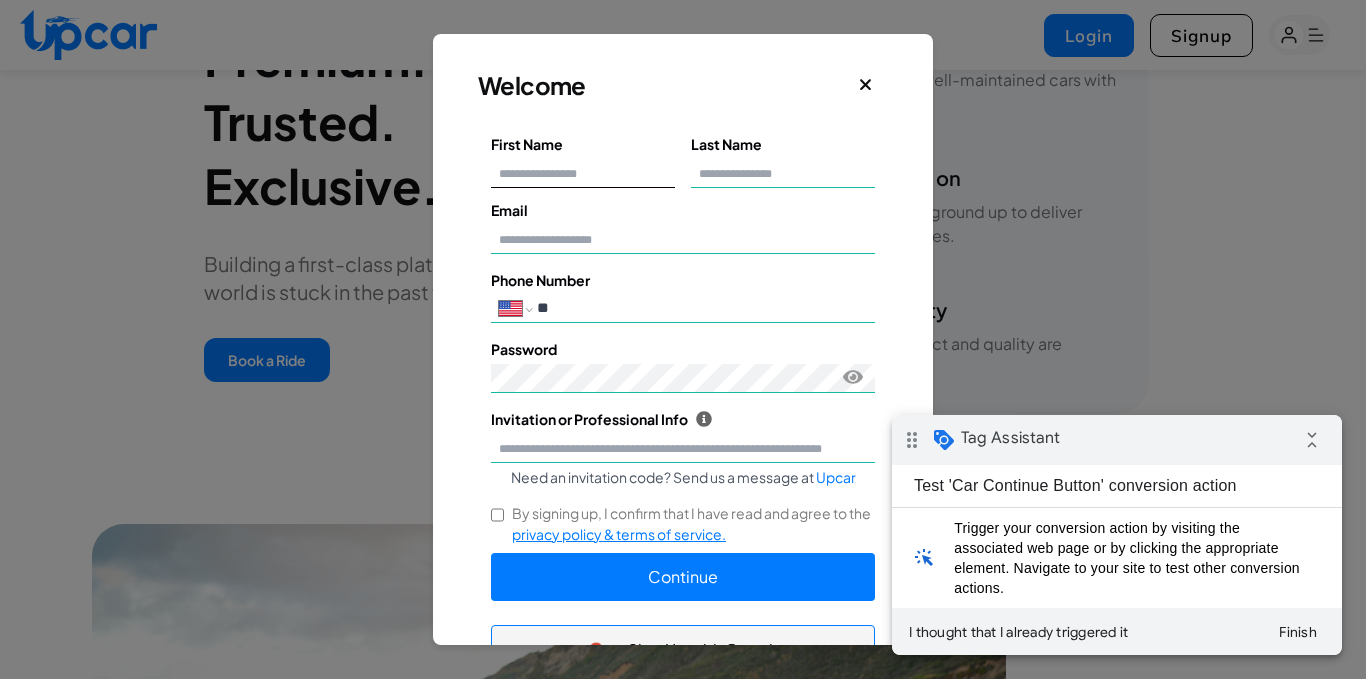 type on "*****" 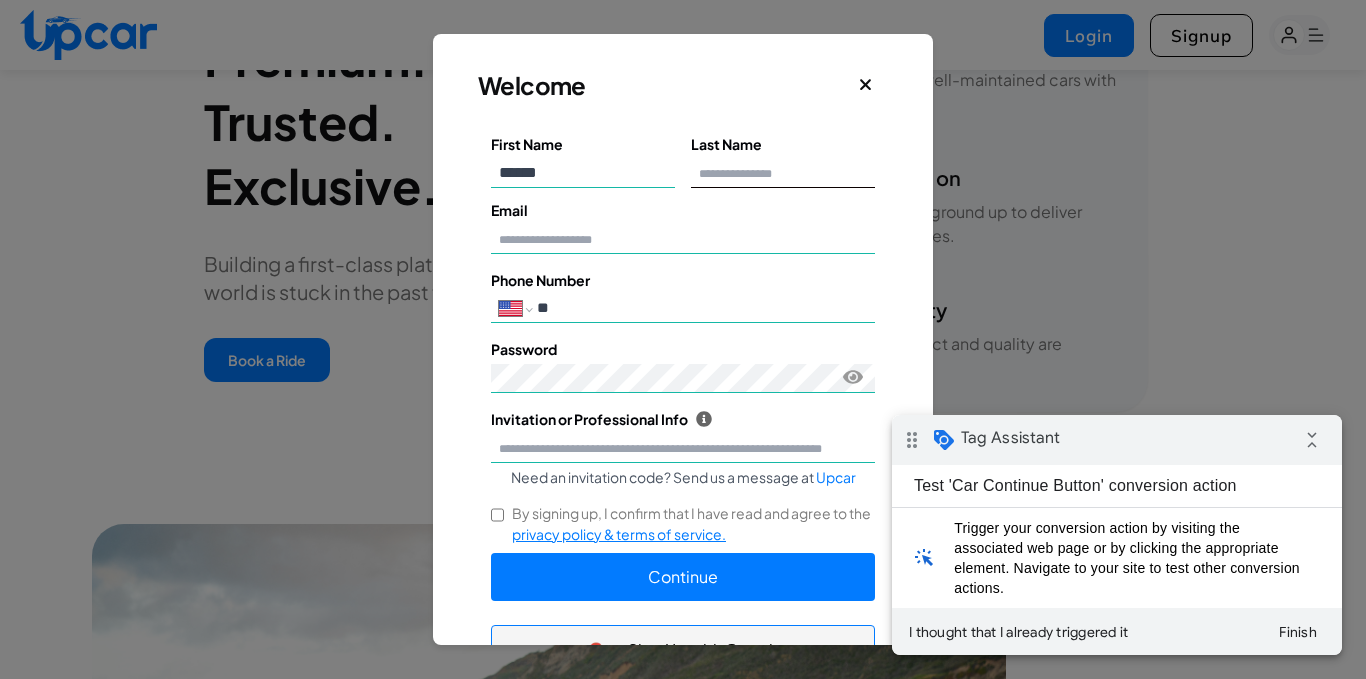 click on "Last Name" at bounding box center [783, 173] 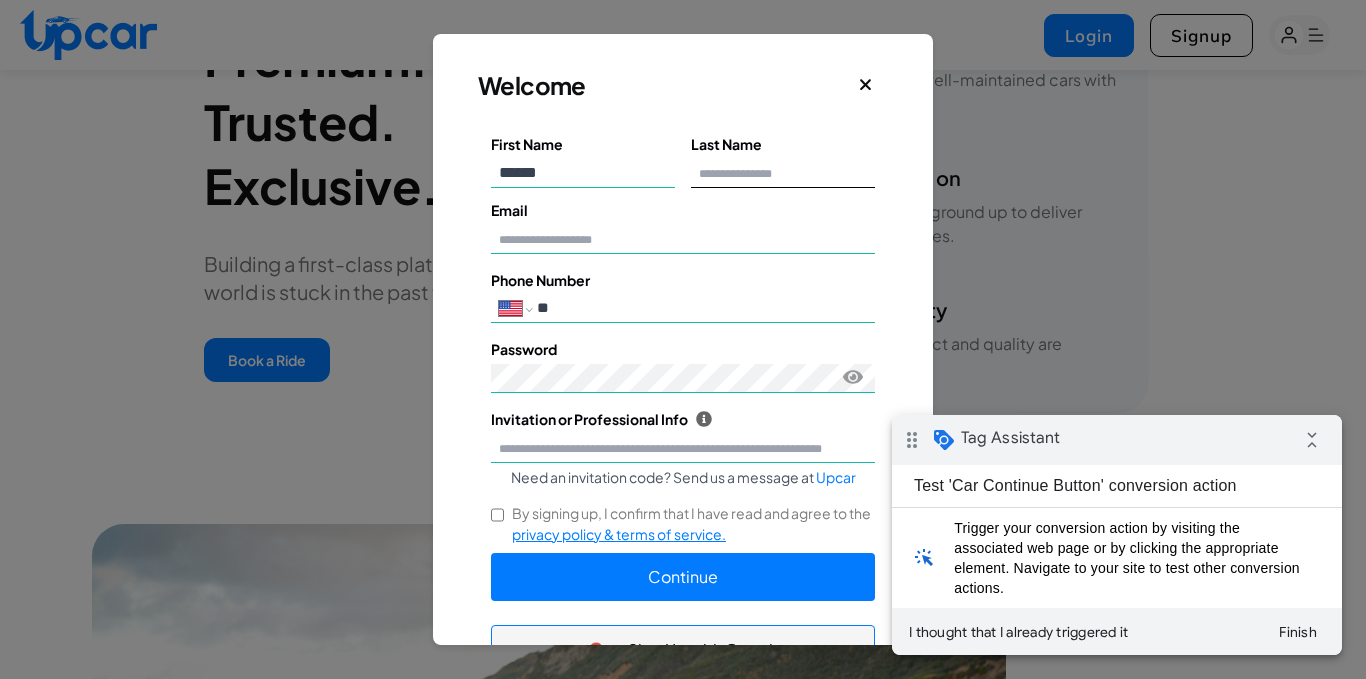 type on "****" 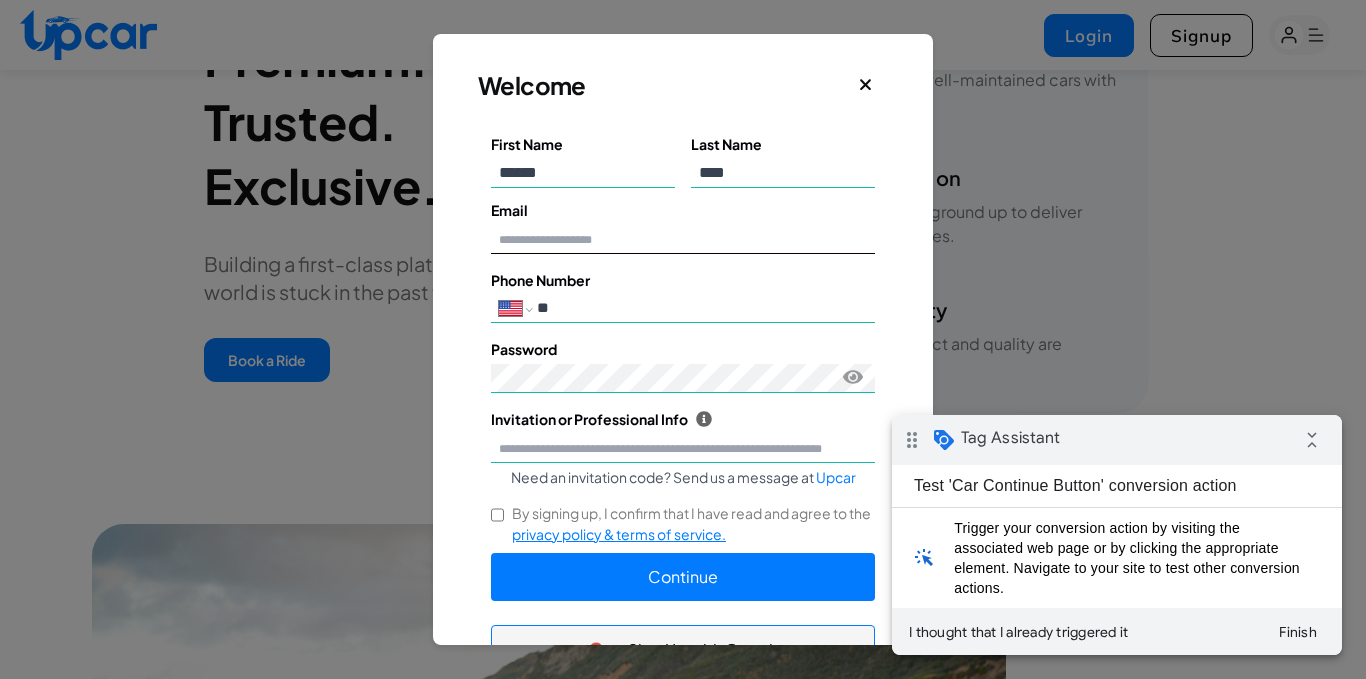 click on "Email" at bounding box center (683, 239) 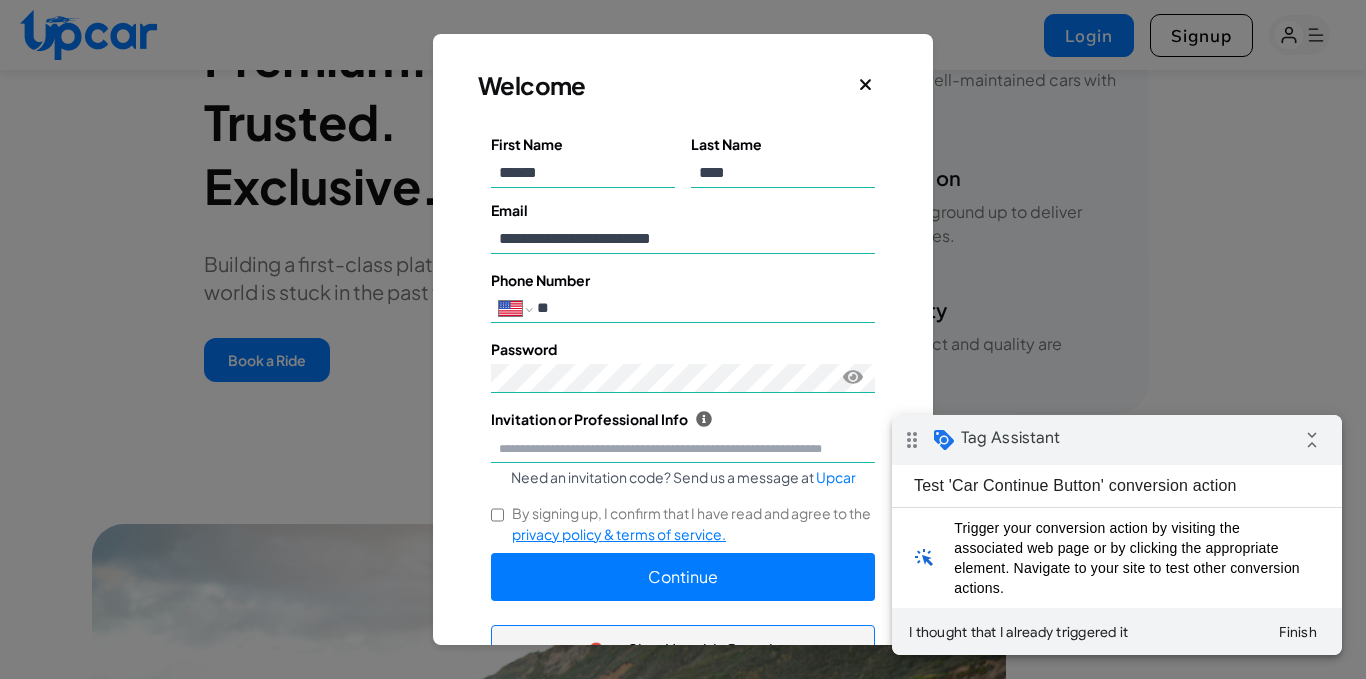 click on "**" at bounding box center [702, 308] 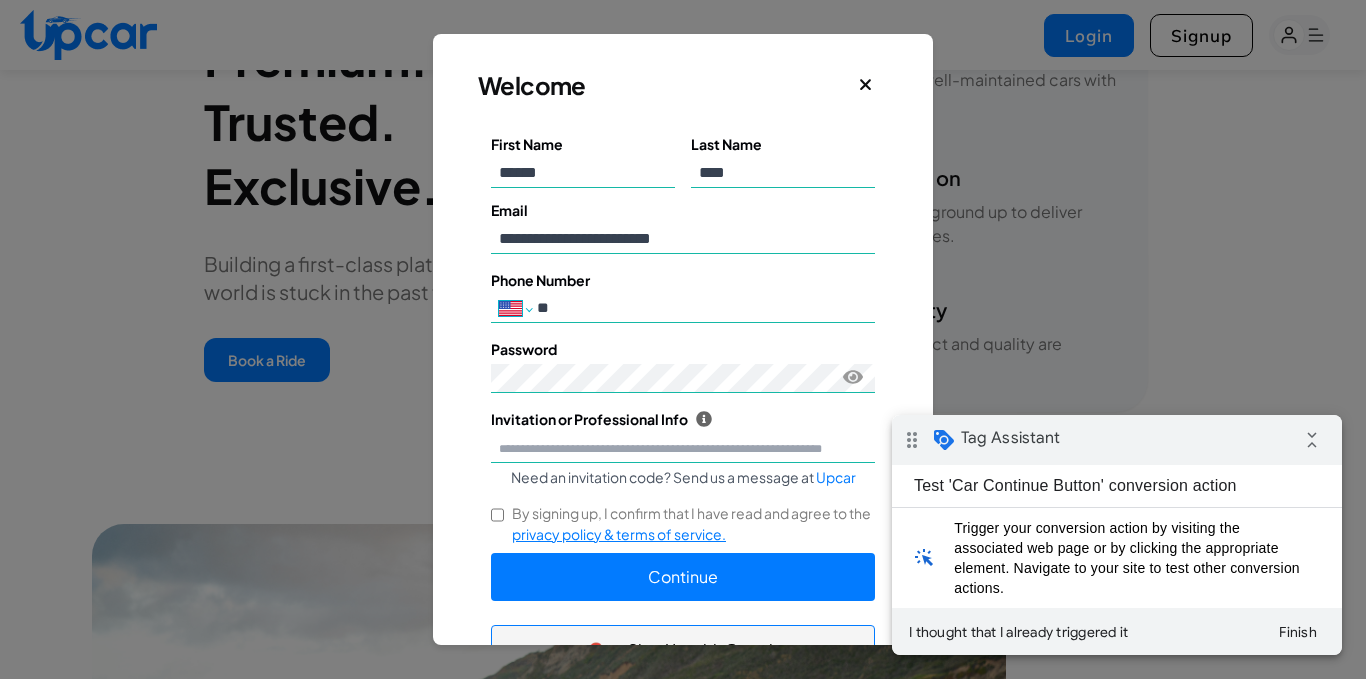 click on "**********" at bounding box center [515, 308] 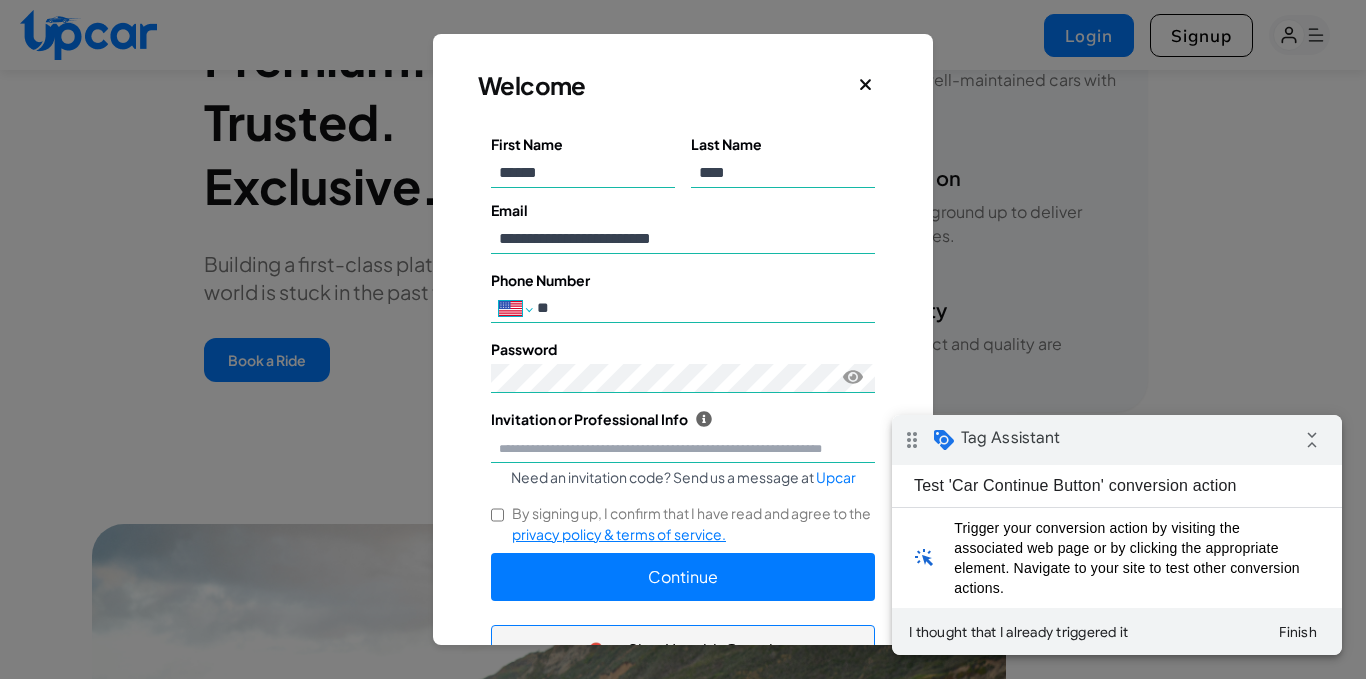 select on "**" 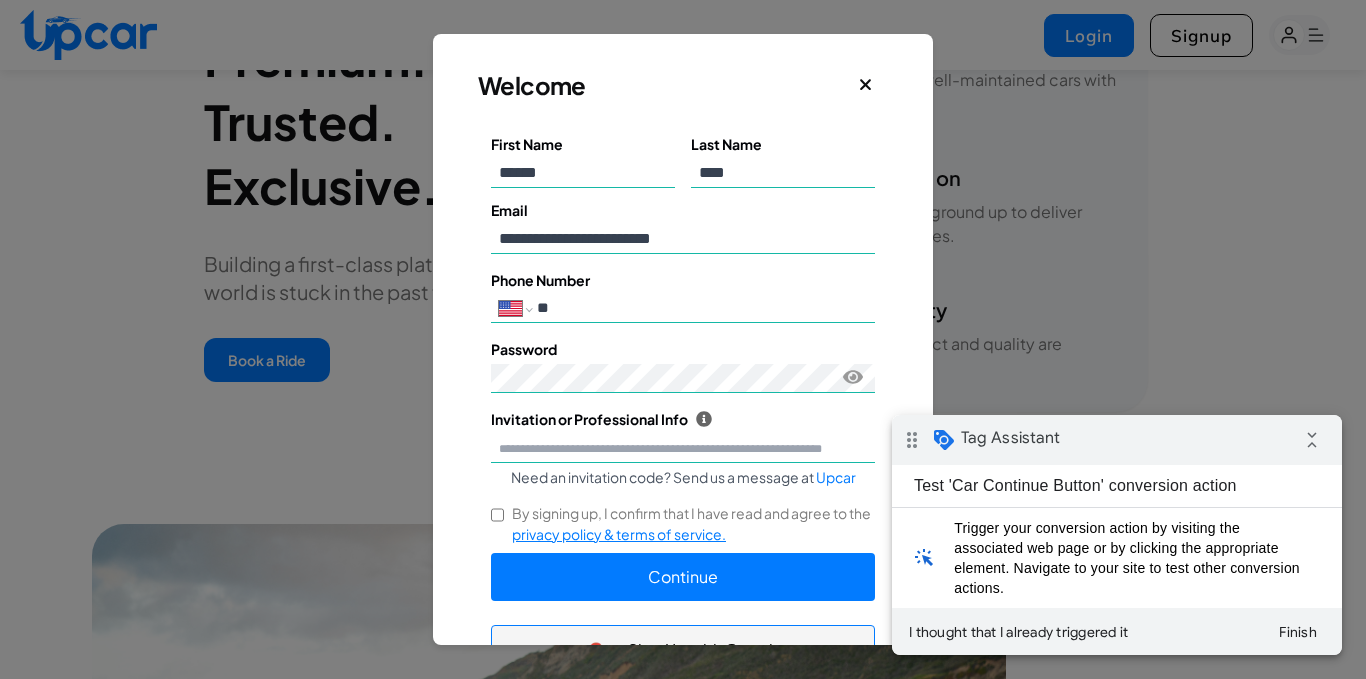 click on "**********" at bounding box center [515, 308] 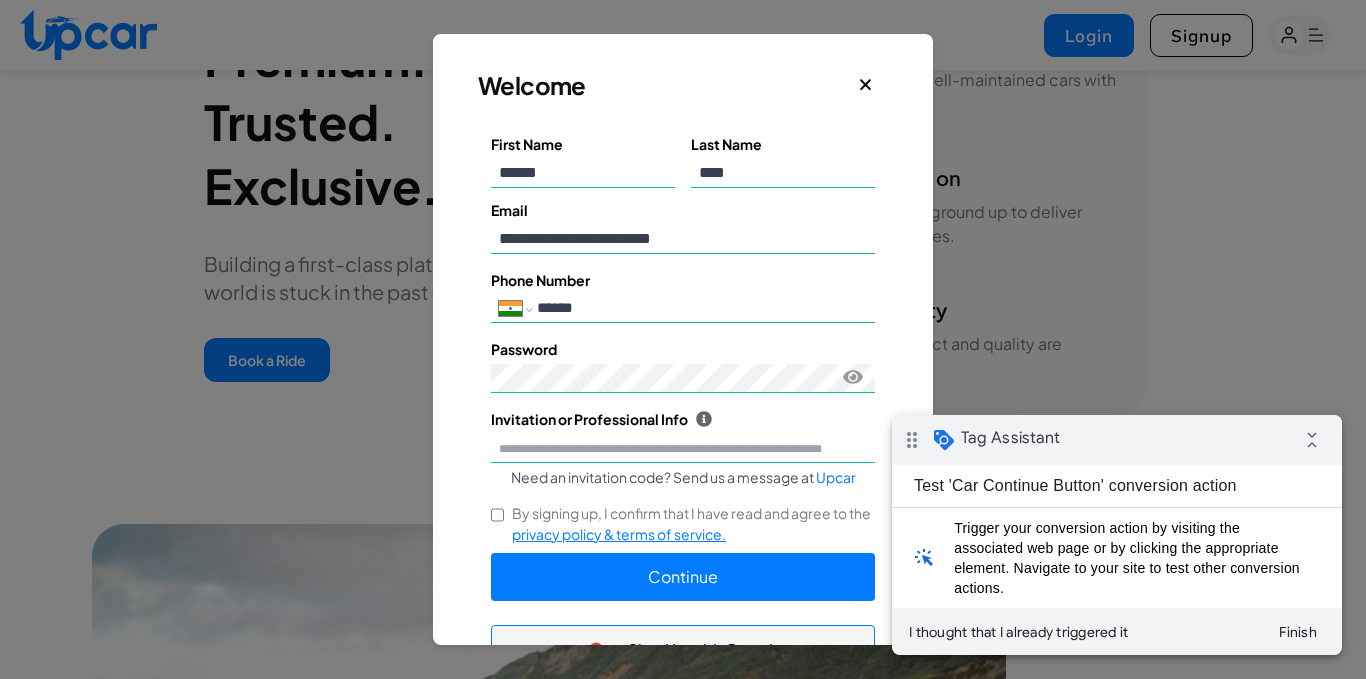 type on "**********" 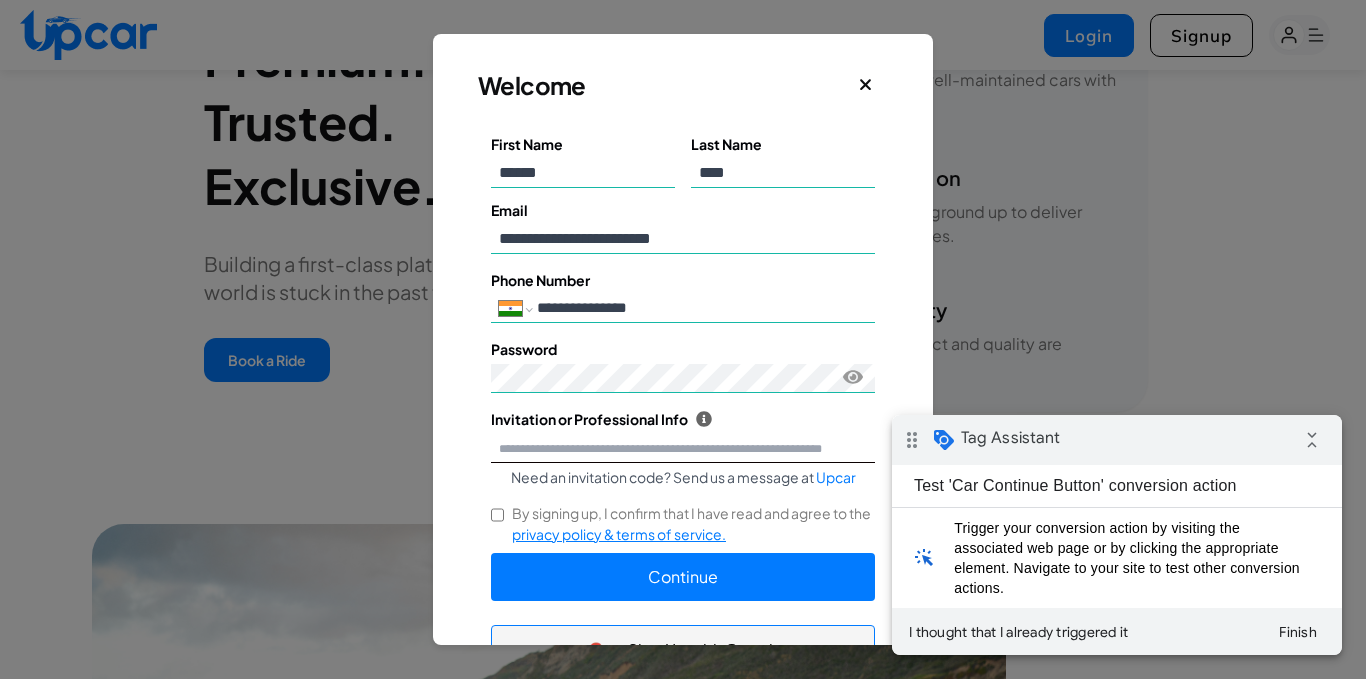 click on "Invitation or Professional Info Upcar is a community exclusively for verified professionals. To join please provide an invitation code or your work email or a link to your professional website." at bounding box center [683, 448] 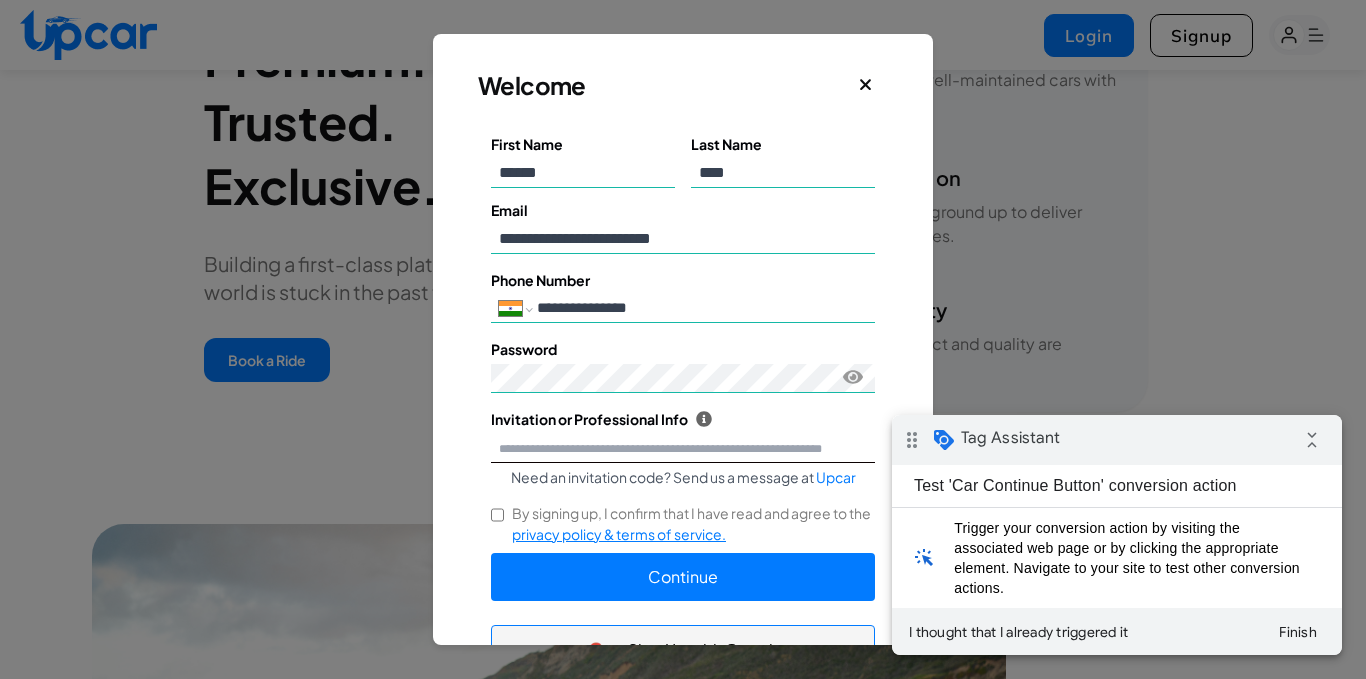 type on "**********" 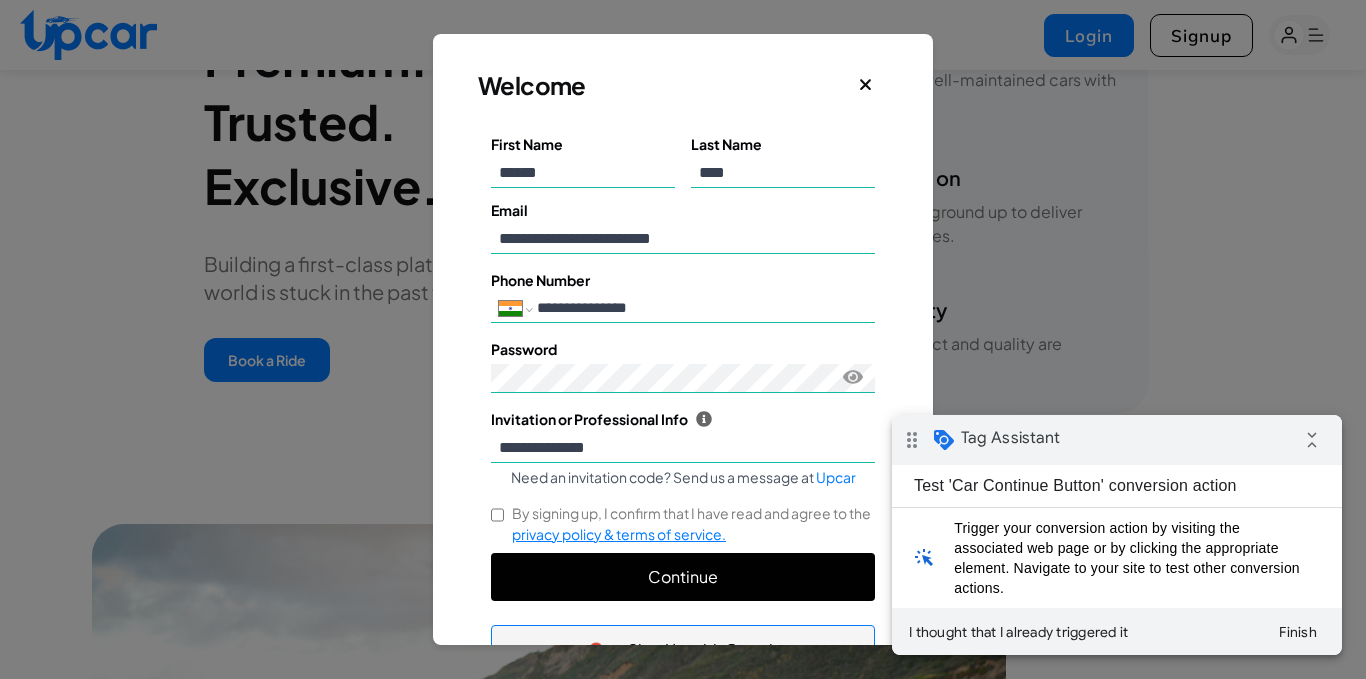 click on "Continue" at bounding box center (683, 577) 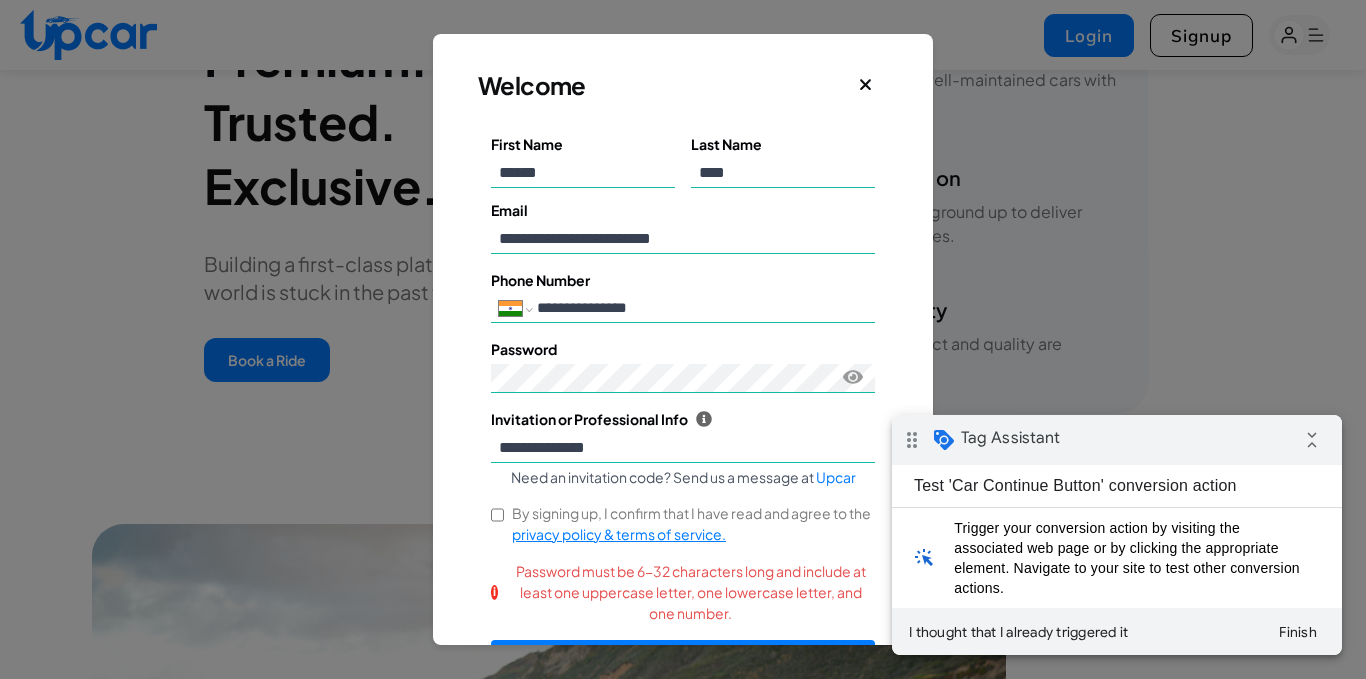 click at bounding box center [866, 85] 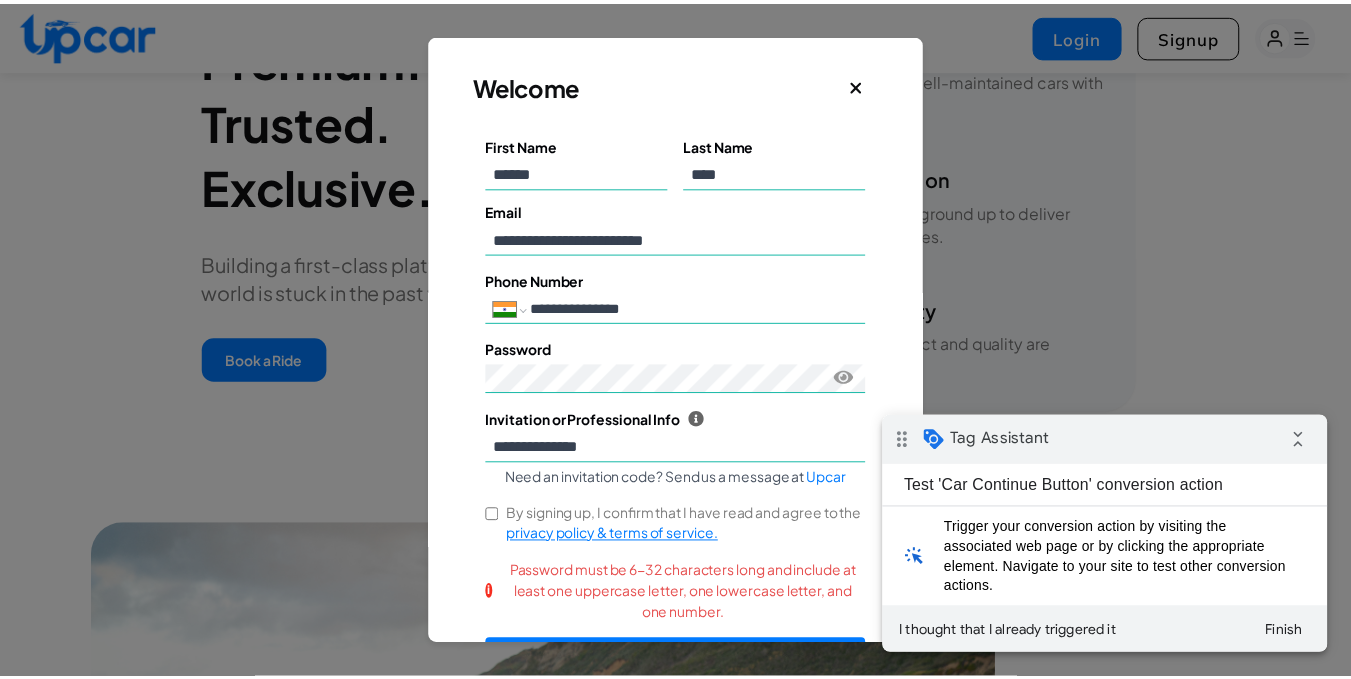 scroll, scrollTop: 2999, scrollLeft: 0, axis: vertical 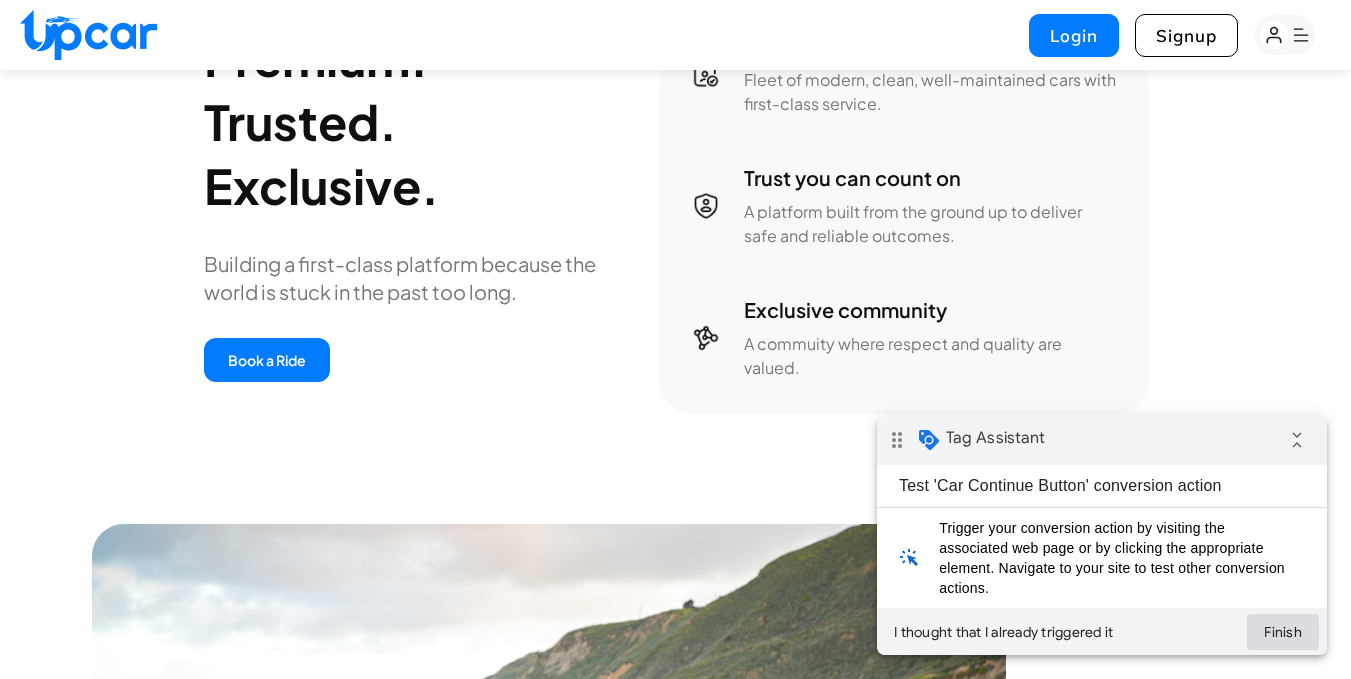click on "Finish" at bounding box center (1283, 632) 